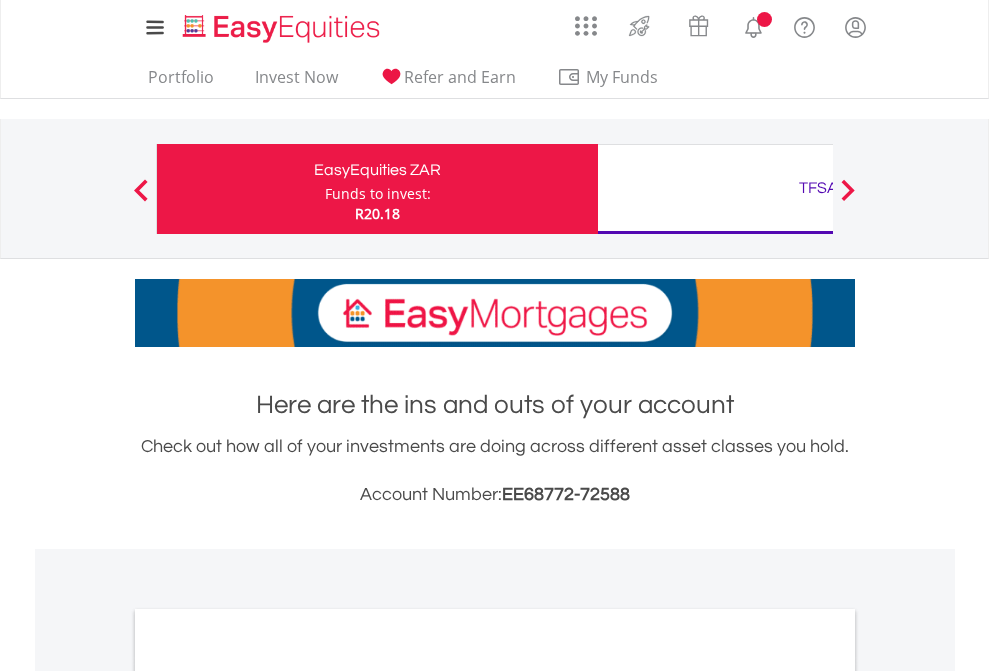 scroll, scrollTop: 0, scrollLeft: 0, axis: both 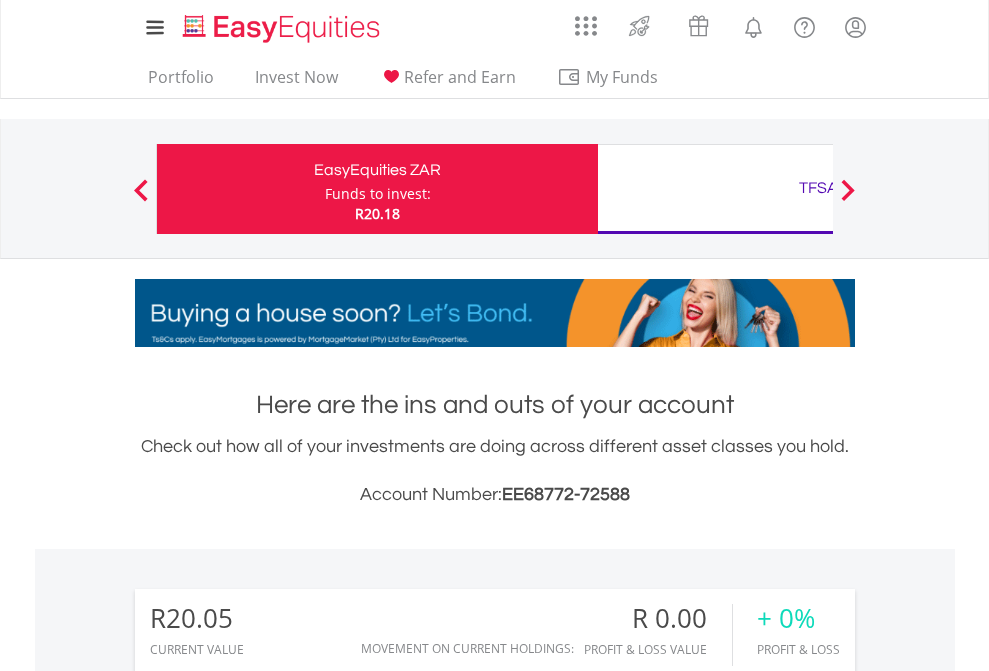 click on "Funds to invest:" at bounding box center (378, 194) 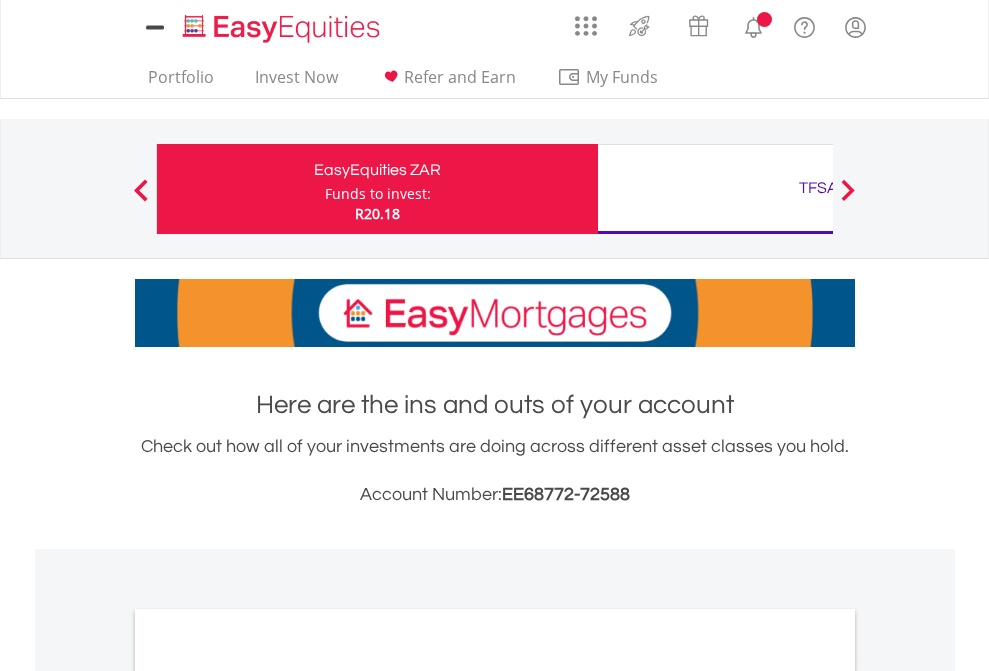 scroll, scrollTop: 0, scrollLeft: 0, axis: both 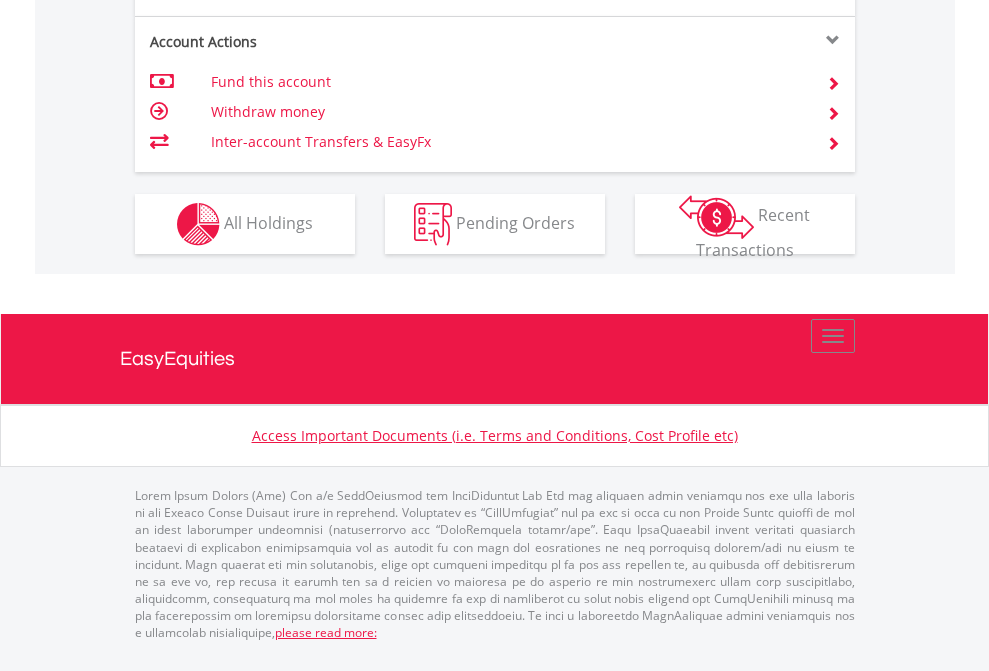 click on "Investment types" at bounding box center (706, -337) 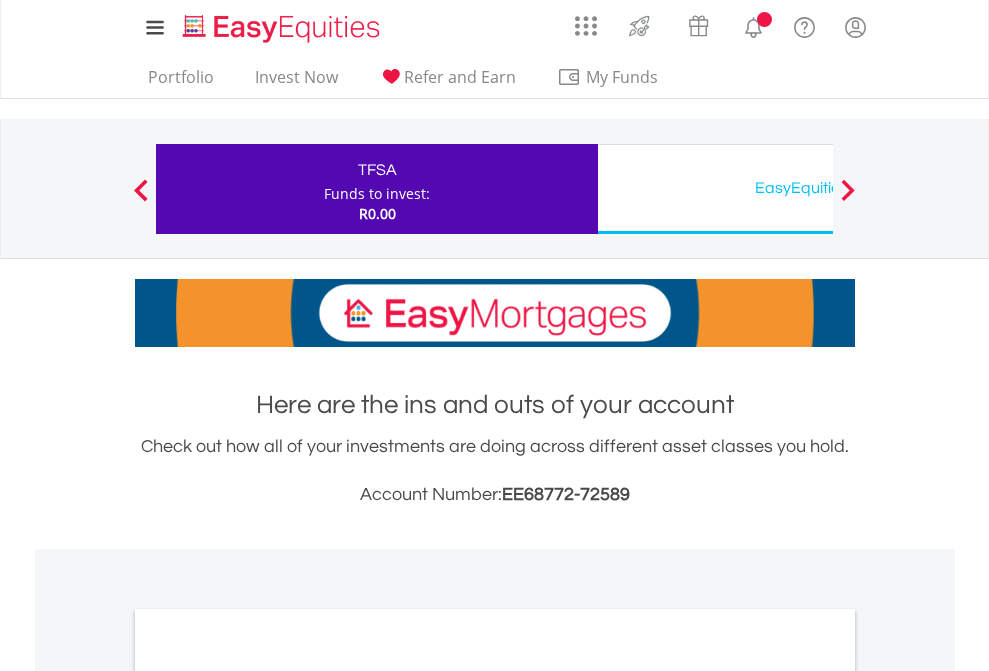 scroll, scrollTop: 0, scrollLeft: 0, axis: both 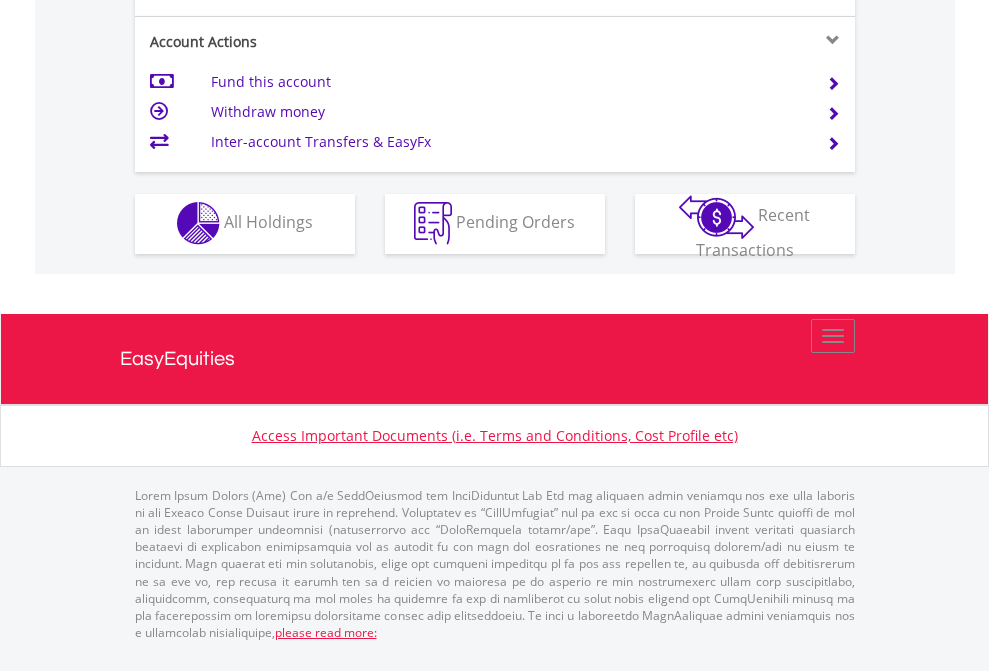 click on "Investment types" at bounding box center (706, -353) 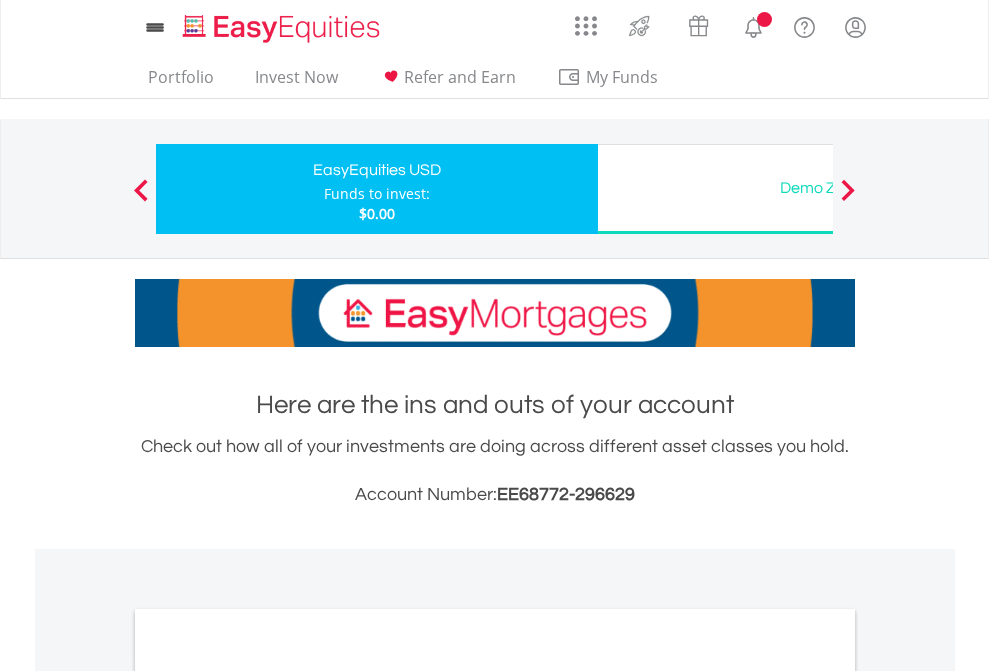 scroll, scrollTop: 0, scrollLeft: 0, axis: both 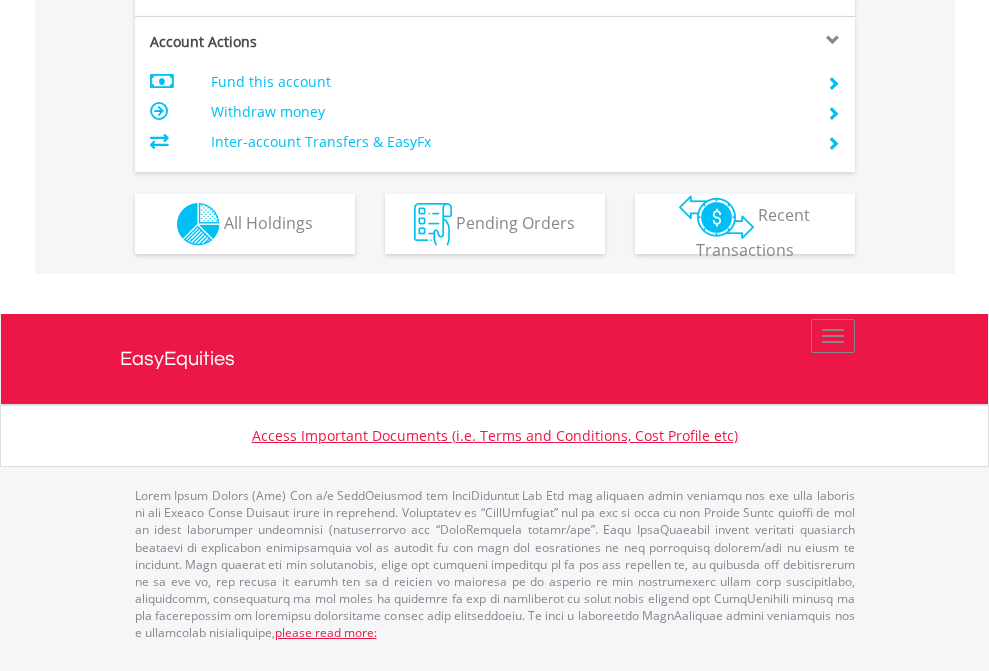 click on "Investment types" at bounding box center [706, -337] 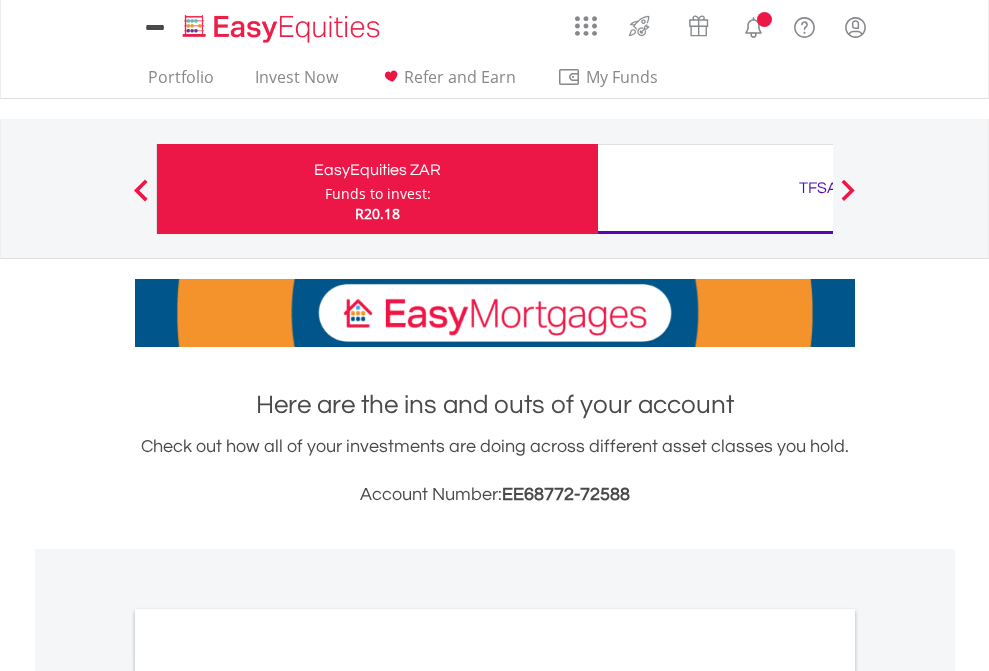 scroll, scrollTop: 1202, scrollLeft: 0, axis: vertical 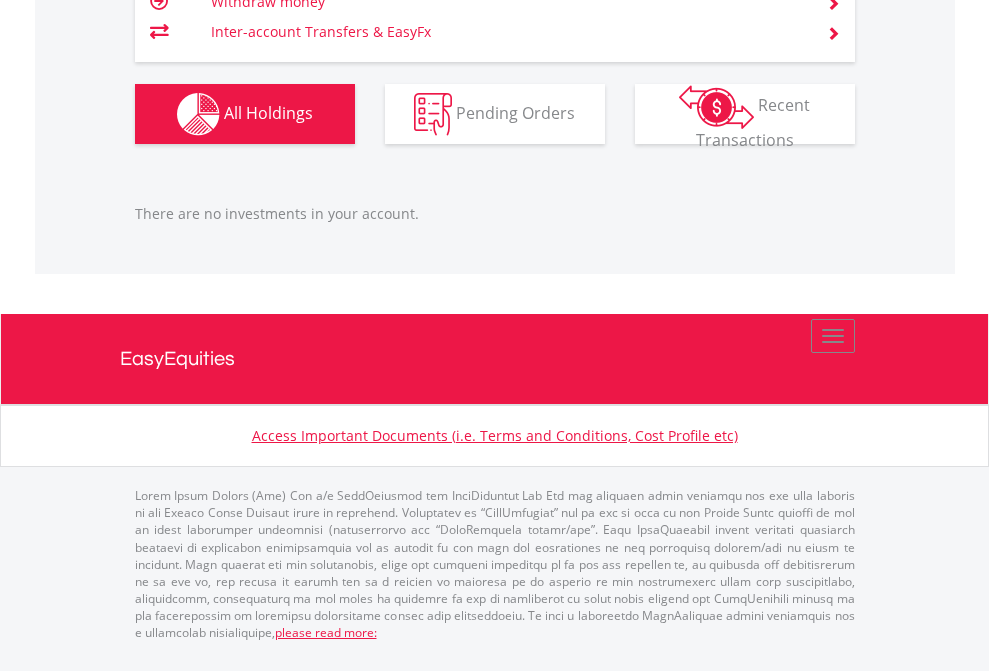 click on "TFSA" at bounding box center (818, -1206) 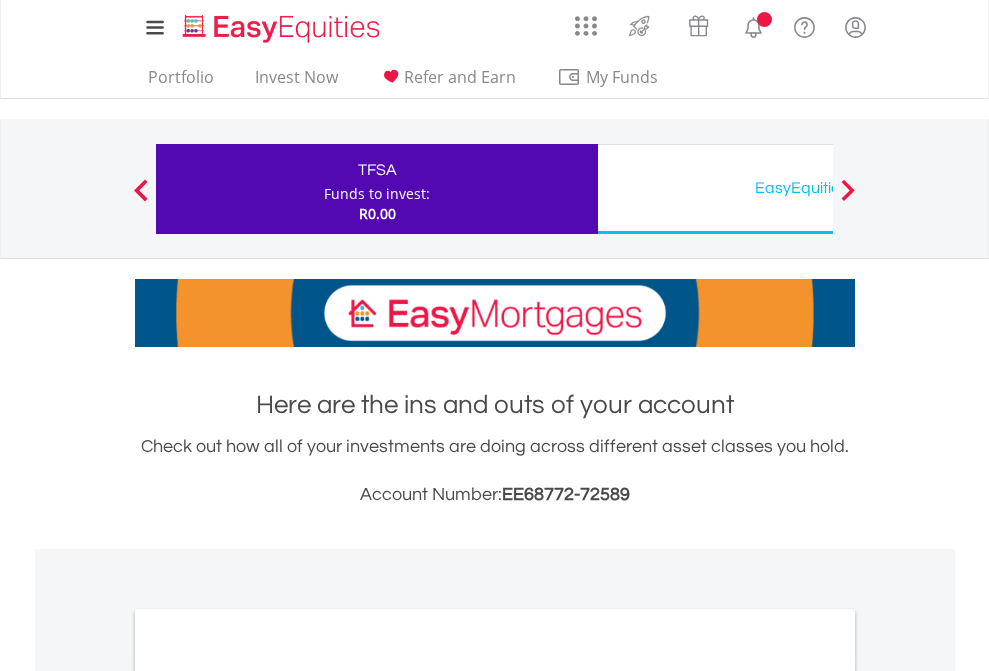 scroll, scrollTop: 0, scrollLeft: 0, axis: both 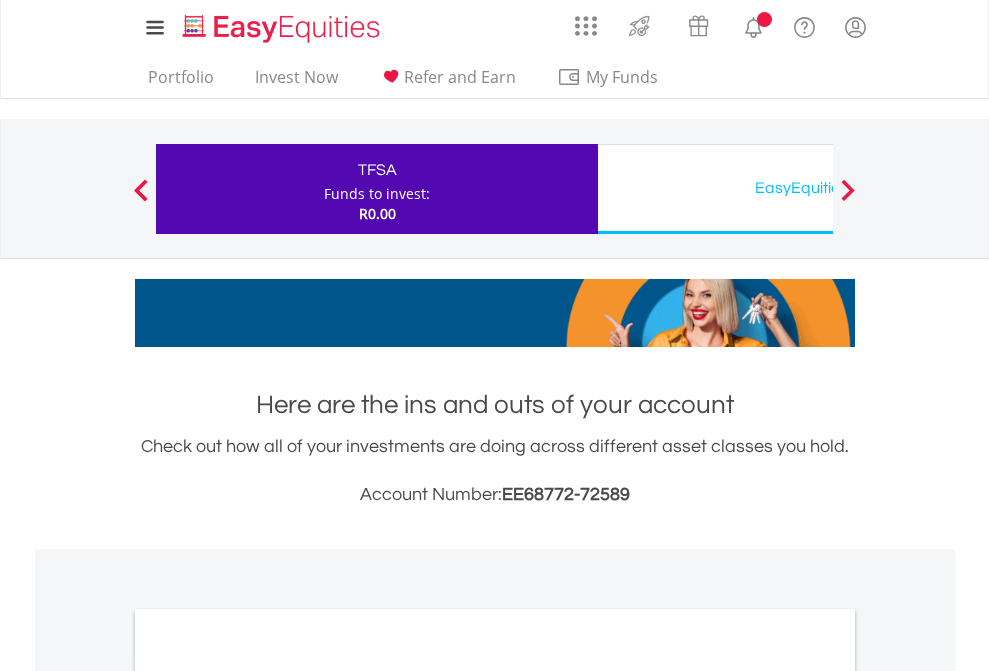 click on "All Holdings" at bounding box center [268, 1096] 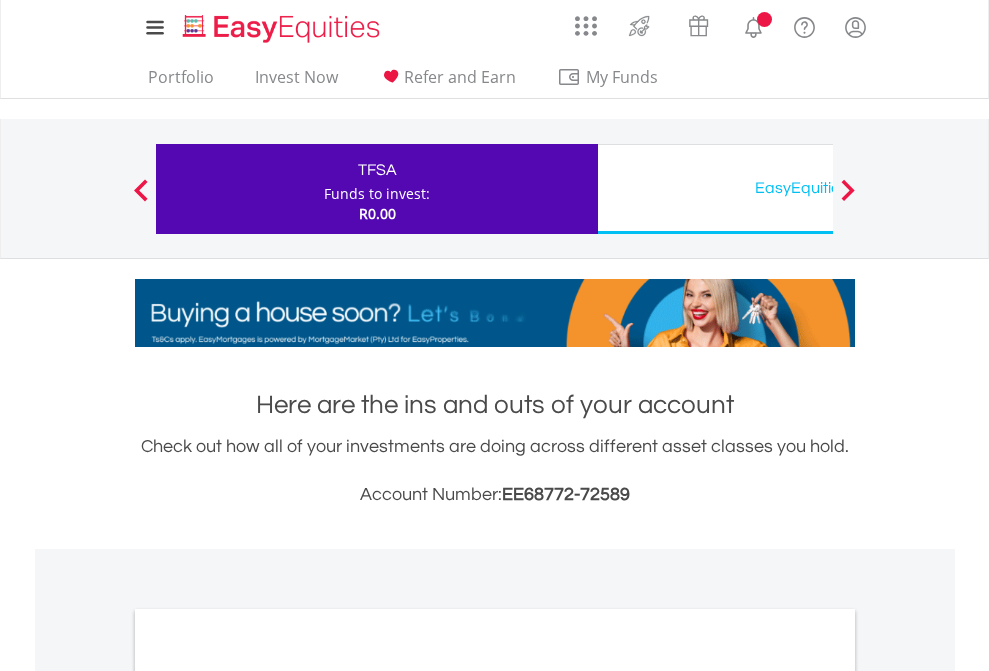 scroll, scrollTop: 1202, scrollLeft: 0, axis: vertical 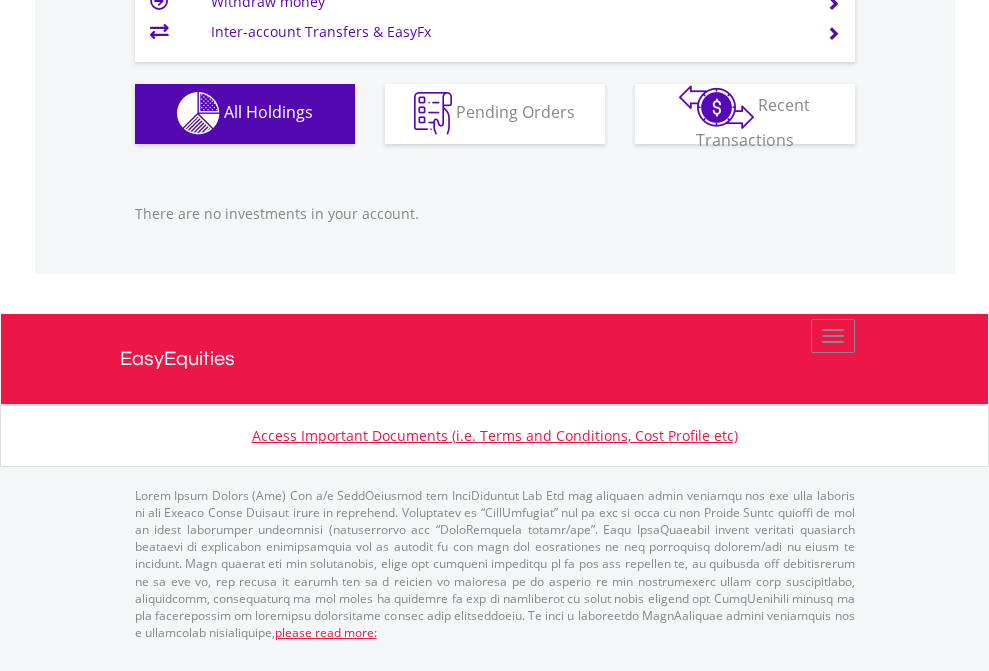 click on "EasyEquities USD" at bounding box center (818, -1142) 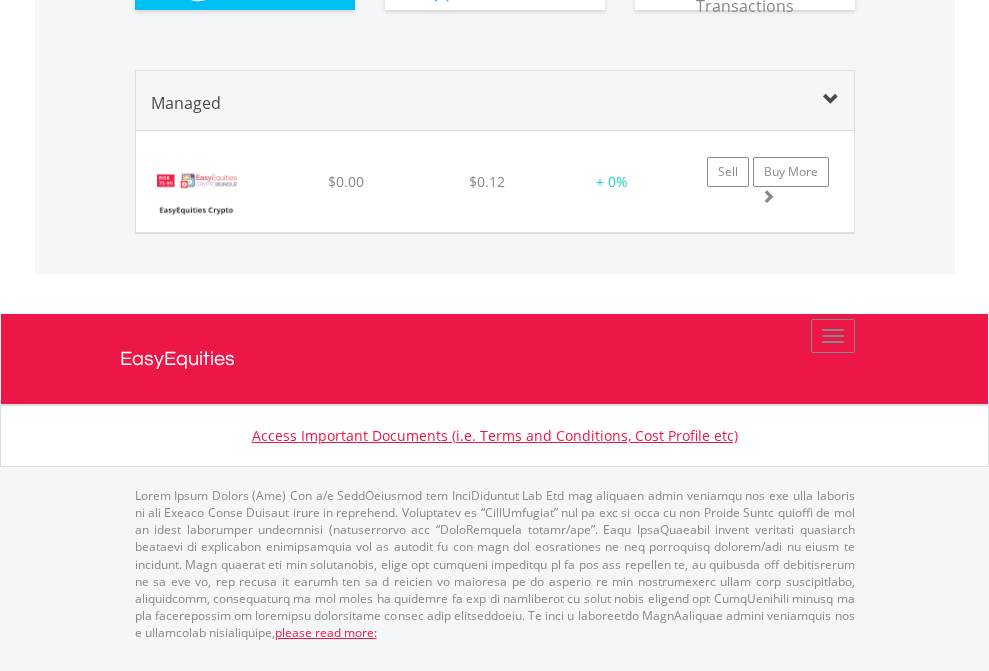 scroll, scrollTop: 2190, scrollLeft: 0, axis: vertical 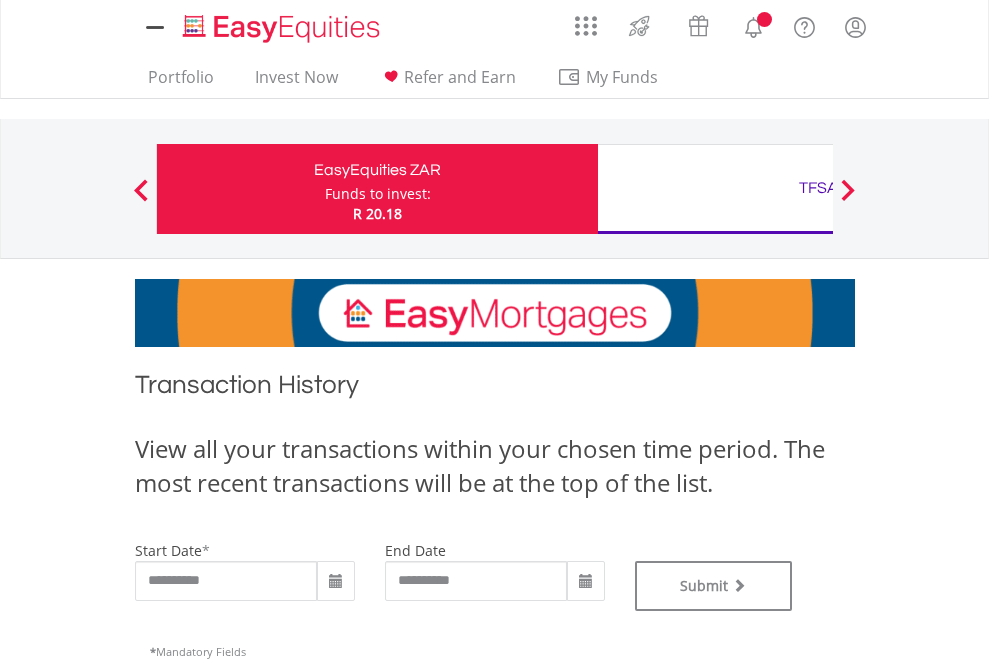 type on "**********" 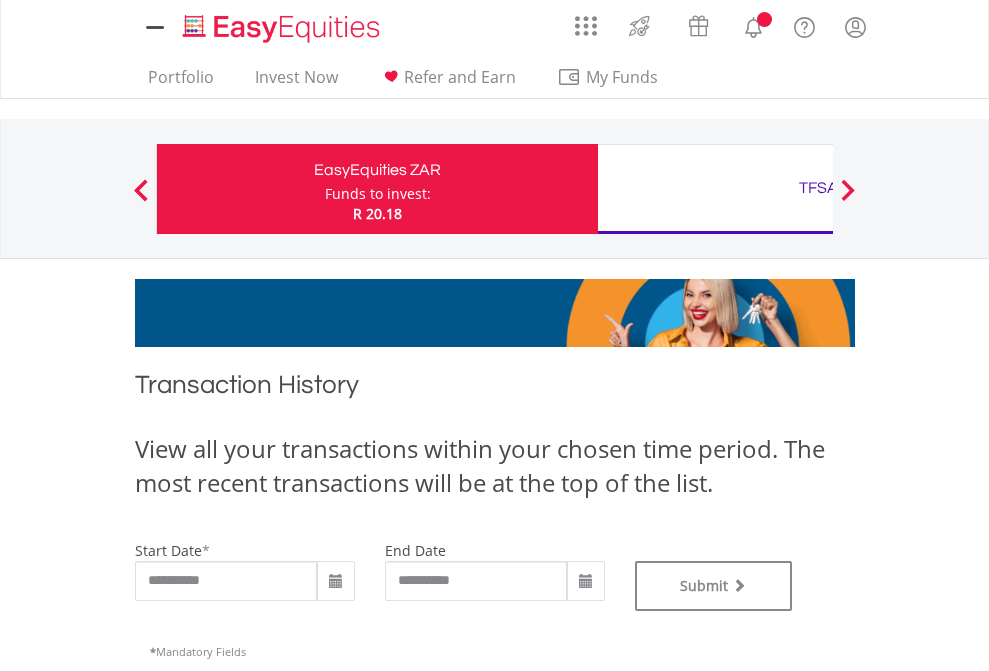 type on "**********" 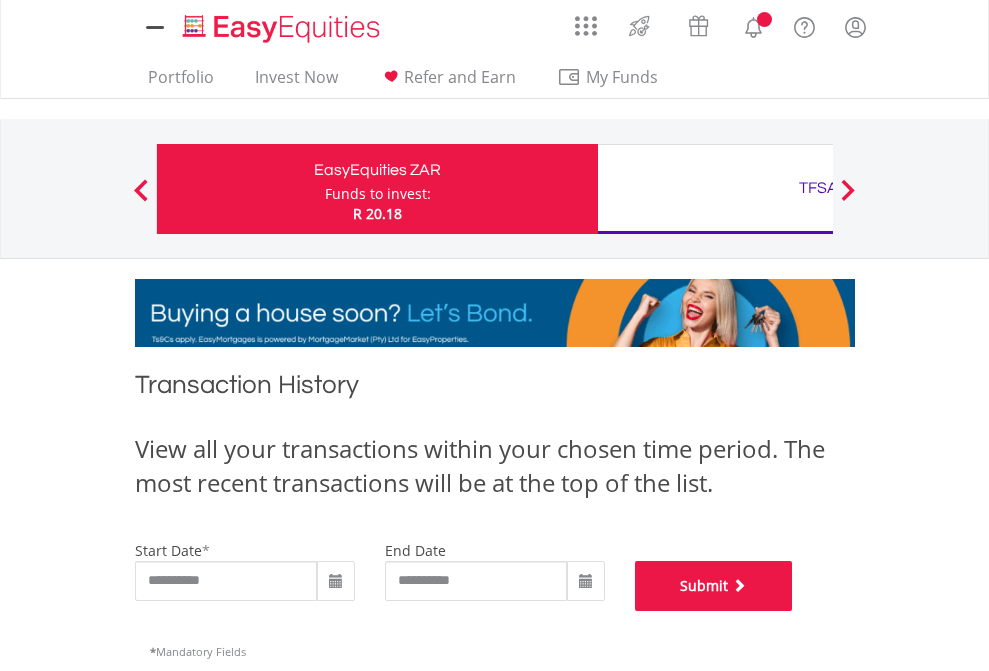 click on "Submit" at bounding box center [714, 586] 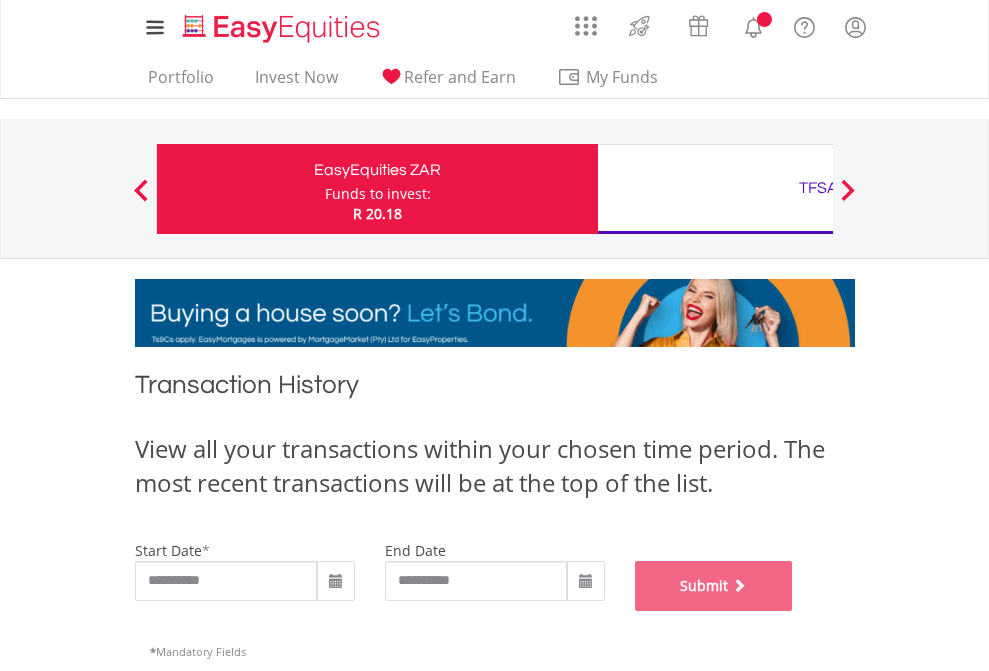 scroll, scrollTop: 811, scrollLeft: 0, axis: vertical 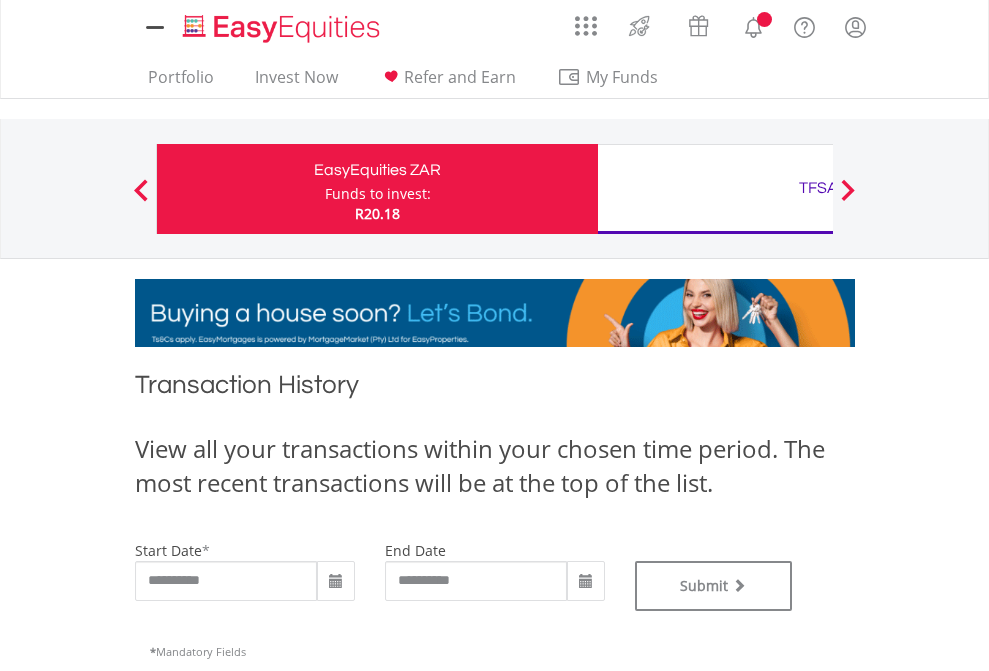 click on "TFSA" at bounding box center (818, 188) 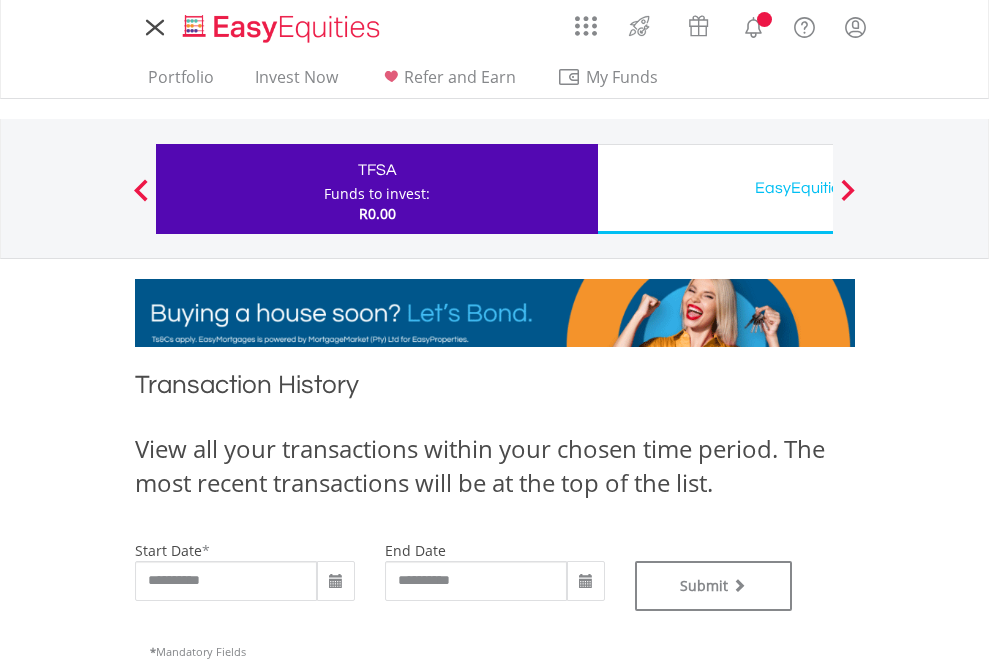 scroll, scrollTop: 0, scrollLeft: 0, axis: both 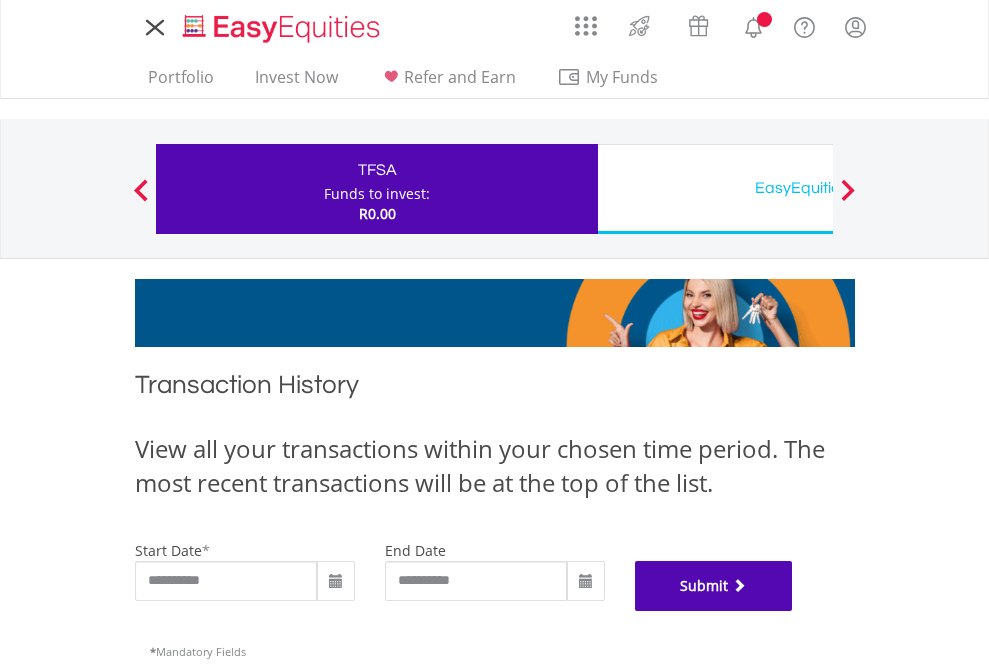 click on "Submit" at bounding box center [714, 586] 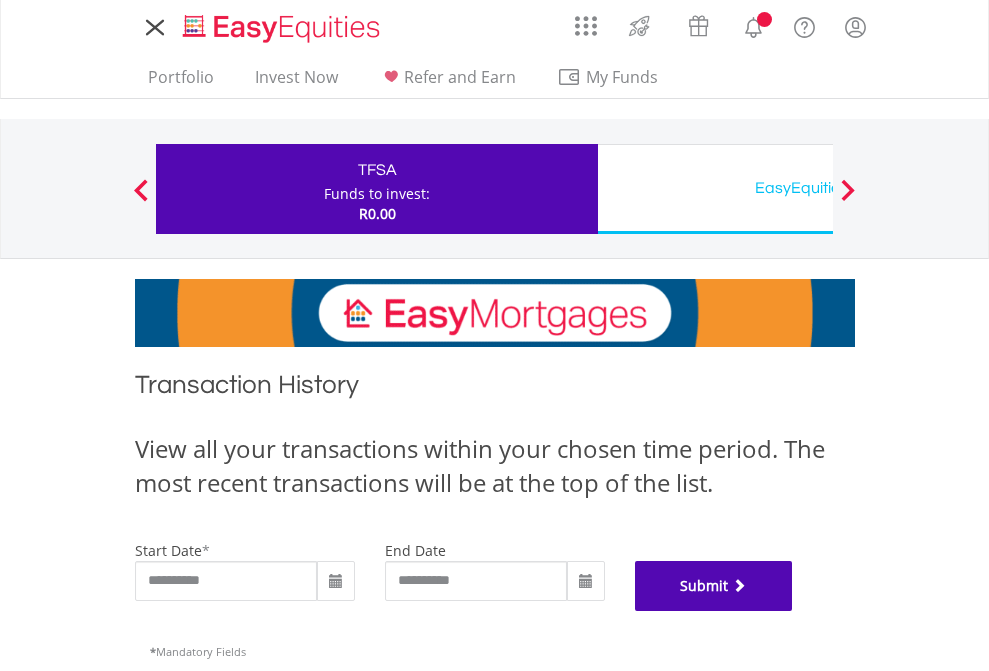 scroll, scrollTop: 811, scrollLeft: 0, axis: vertical 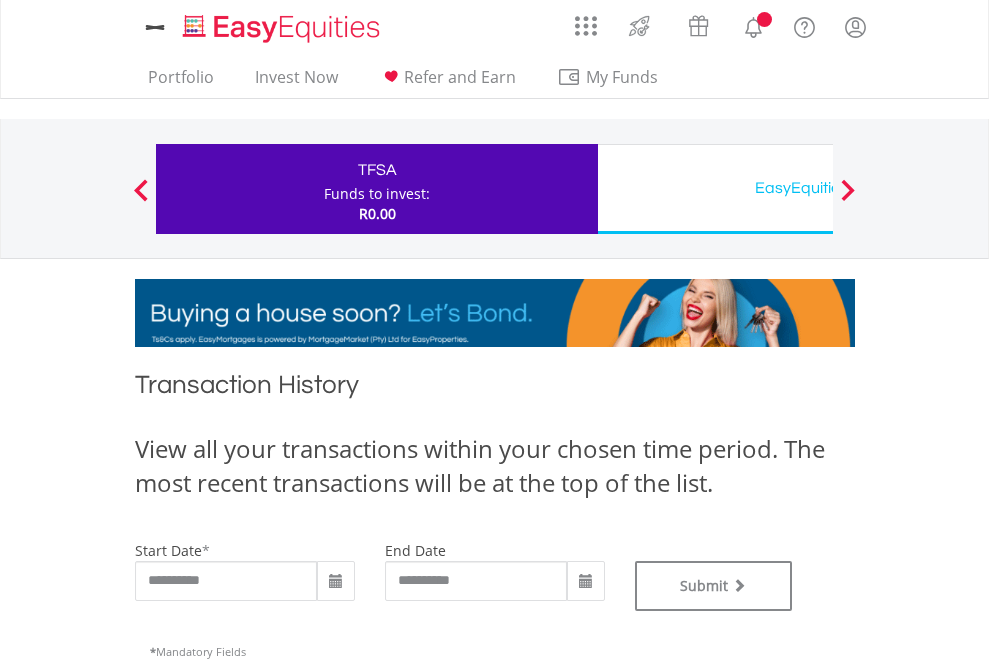 click on "EasyEquities USD" at bounding box center [818, 188] 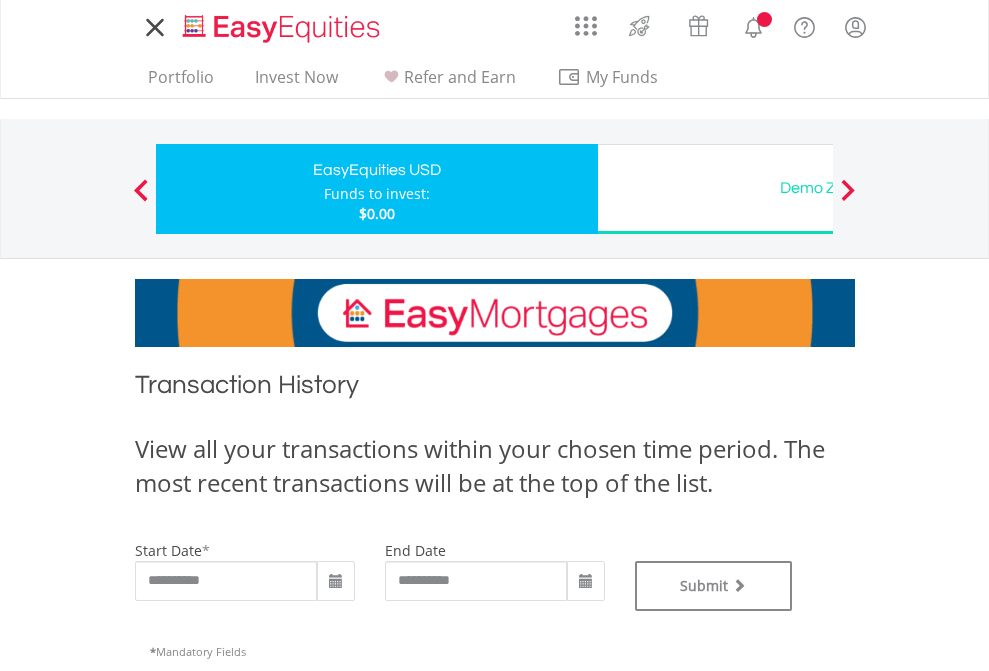 scroll, scrollTop: 0, scrollLeft: 0, axis: both 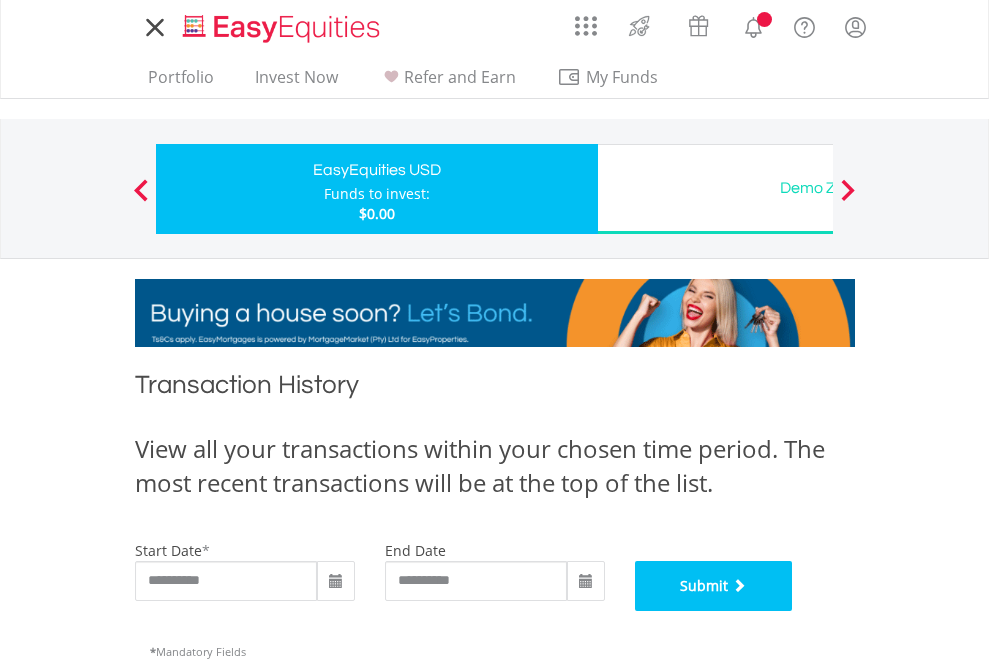 click on "Submit" at bounding box center [714, 586] 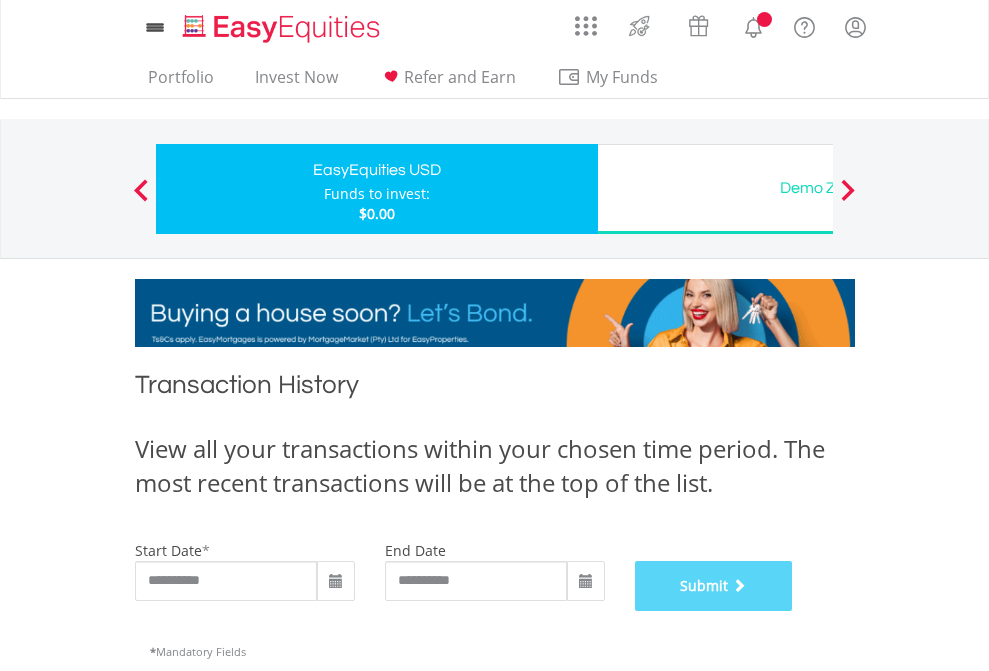 scroll, scrollTop: 811, scrollLeft: 0, axis: vertical 